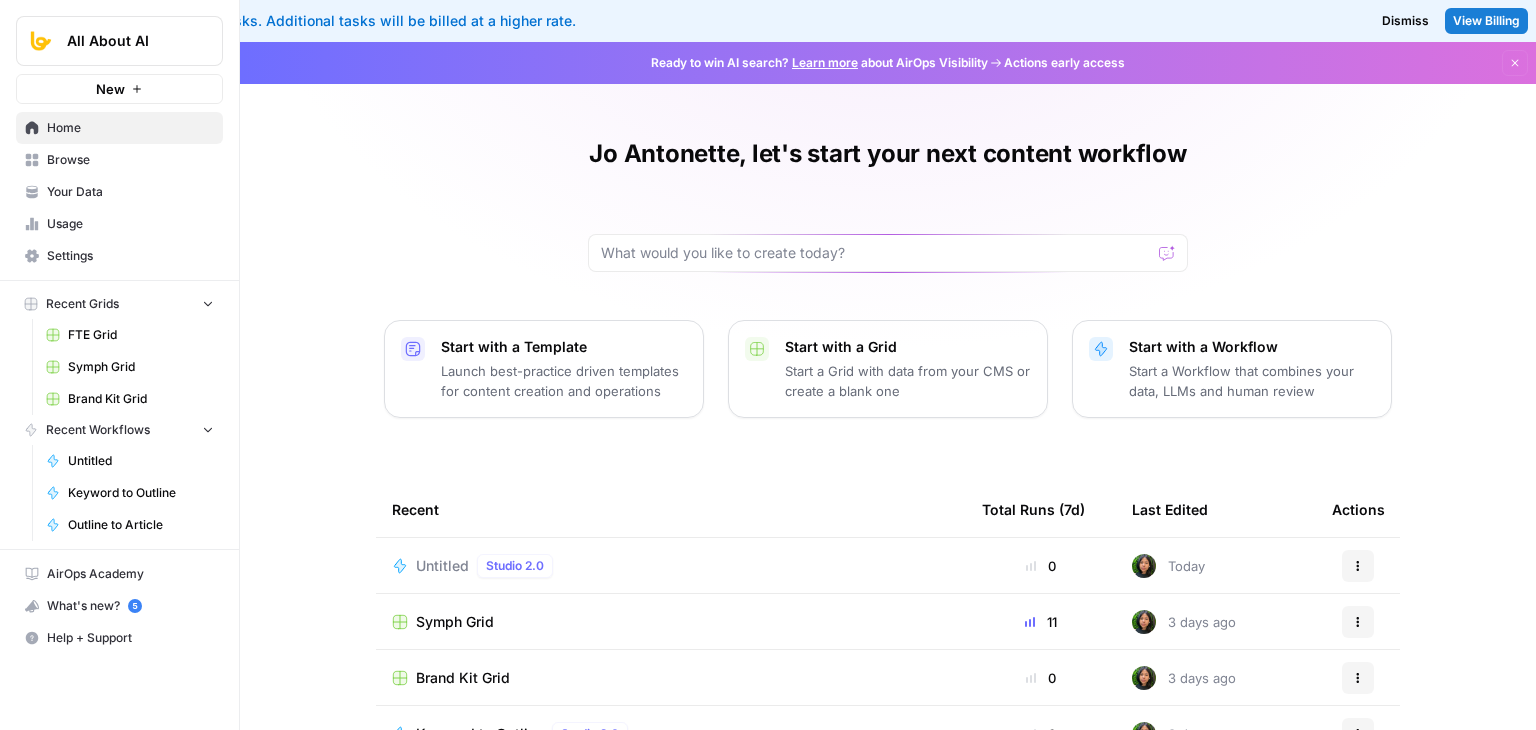 scroll, scrollTop: 0, scrollLeft: 0, axis: both 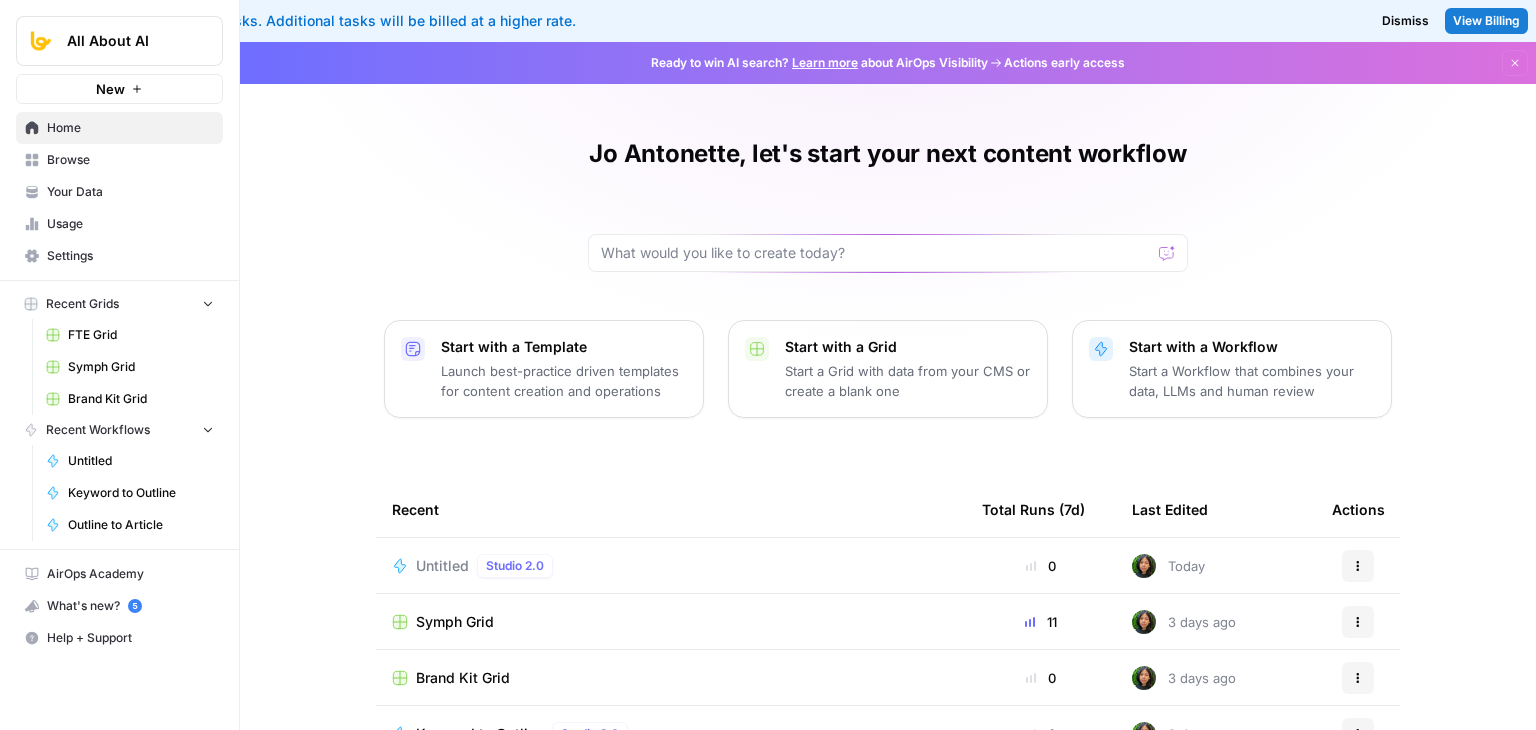 click on "Jo Antonette, let's start your next content workflow Start with a Template Launch best-practice driven templates for content creation and operations Start with a Grid Start a Grid with data from your CMS or create a blank one Start with a Workflow Start a Workflow that combines your data, LLMs and human review Recent Total Runs (7d) Last Edited Actions Untitled Studio 2.0 0 Today Actions Symph Grid 11 3 days ago Actions Brand Kit Grid 0 3 days ago Actions Keyword to Outline Studio 2.0 0 3 days ago Actions Outline to Article Studio 2.0 0 3 days ago Actions Create Meta Description Studio 2.0 0 3 days ago Actions Extract Topics & Keywords Studio 2.0 0 3 days ago Actions" at bounding box center [888, 502] 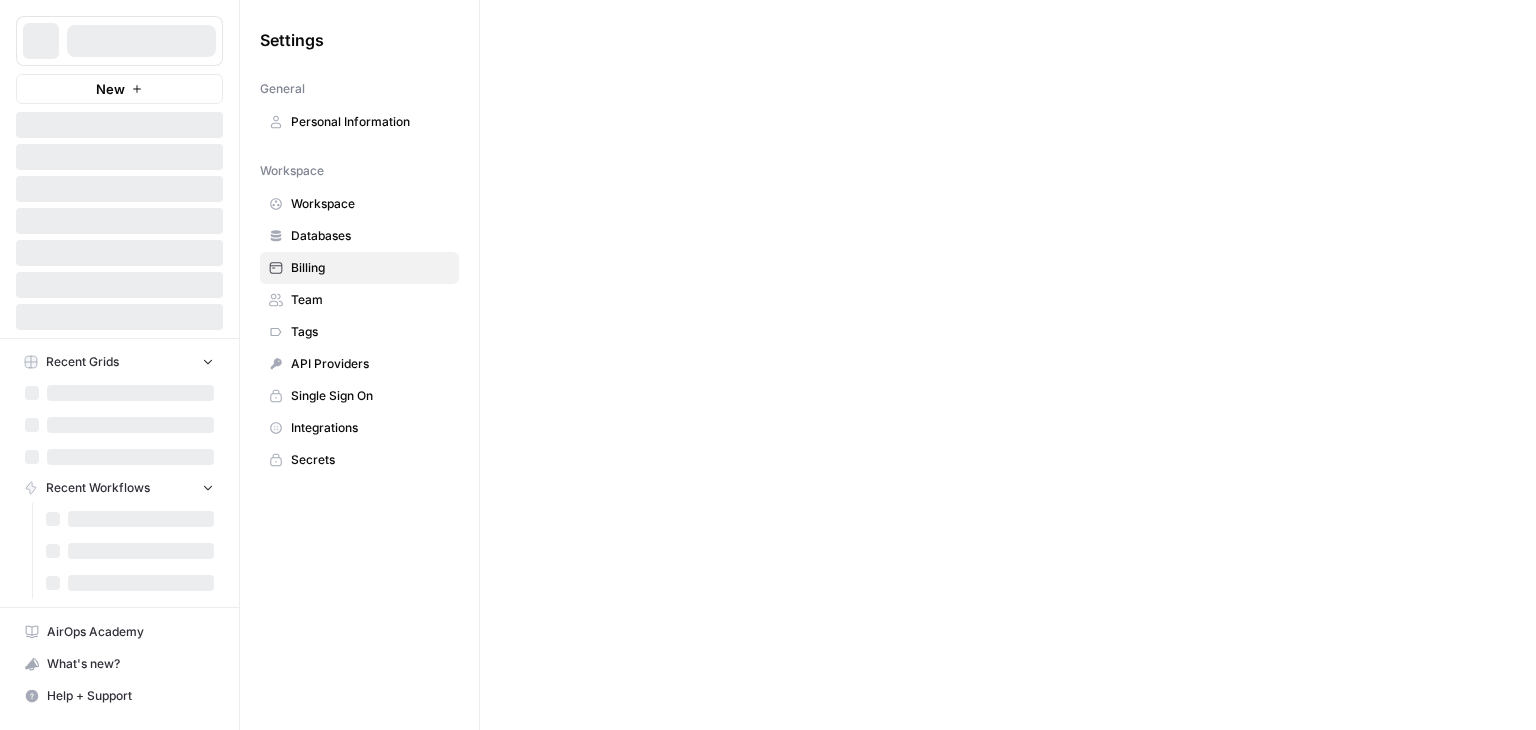 scroll, scrollTop: 0, scrollLeft: 0, axis: both 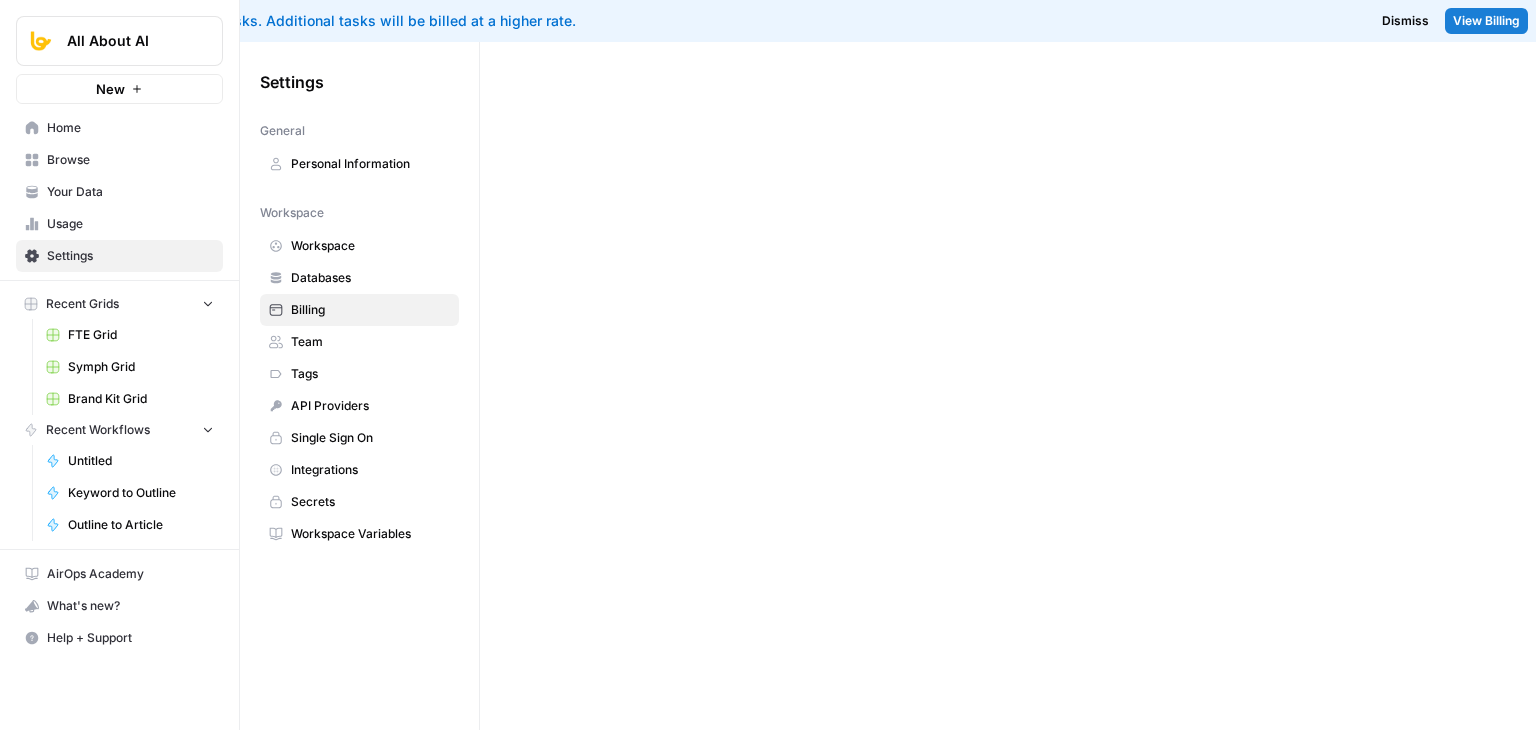 click on "Workspace Variables" at bounding box center (370, 534) 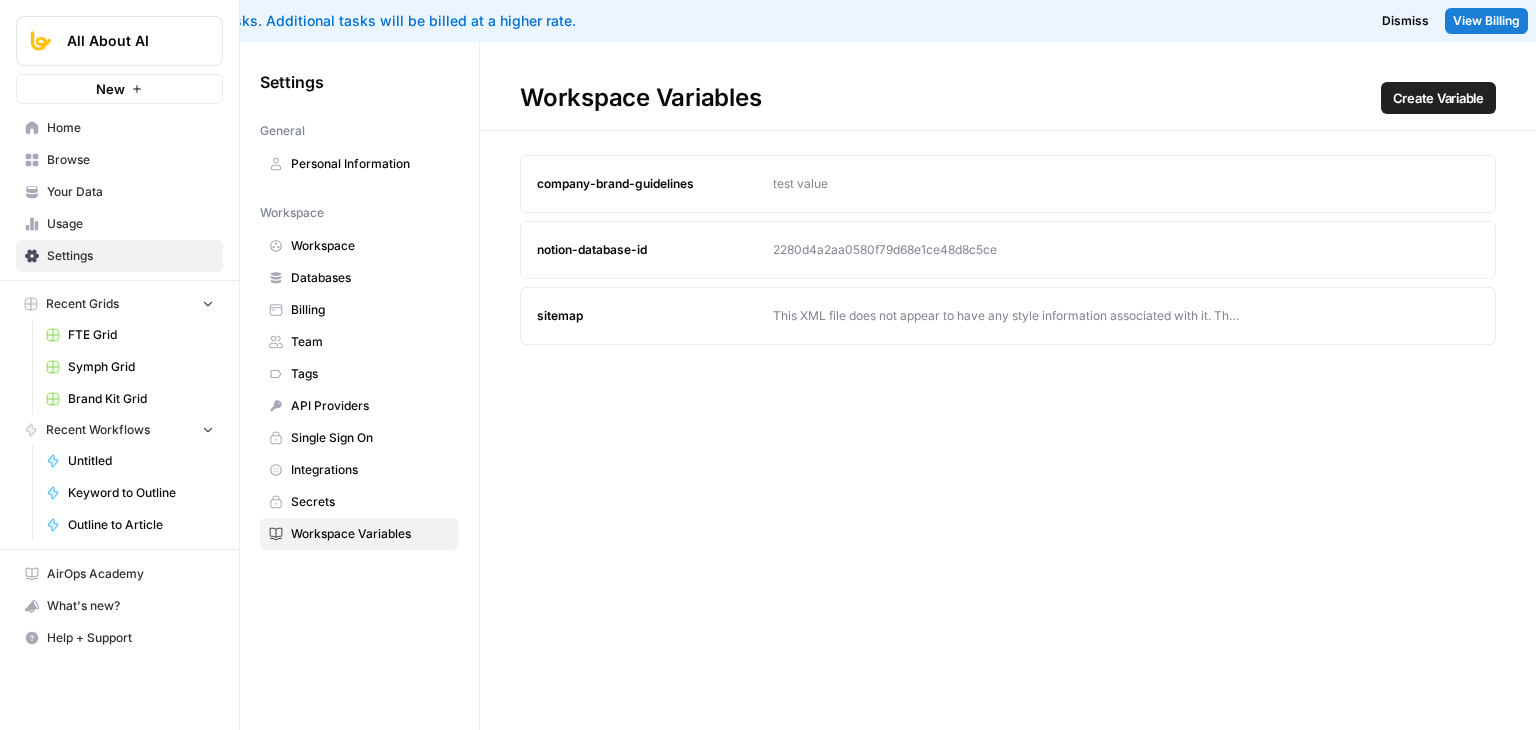 click on "Workspace" at bounding box center [370, 246] 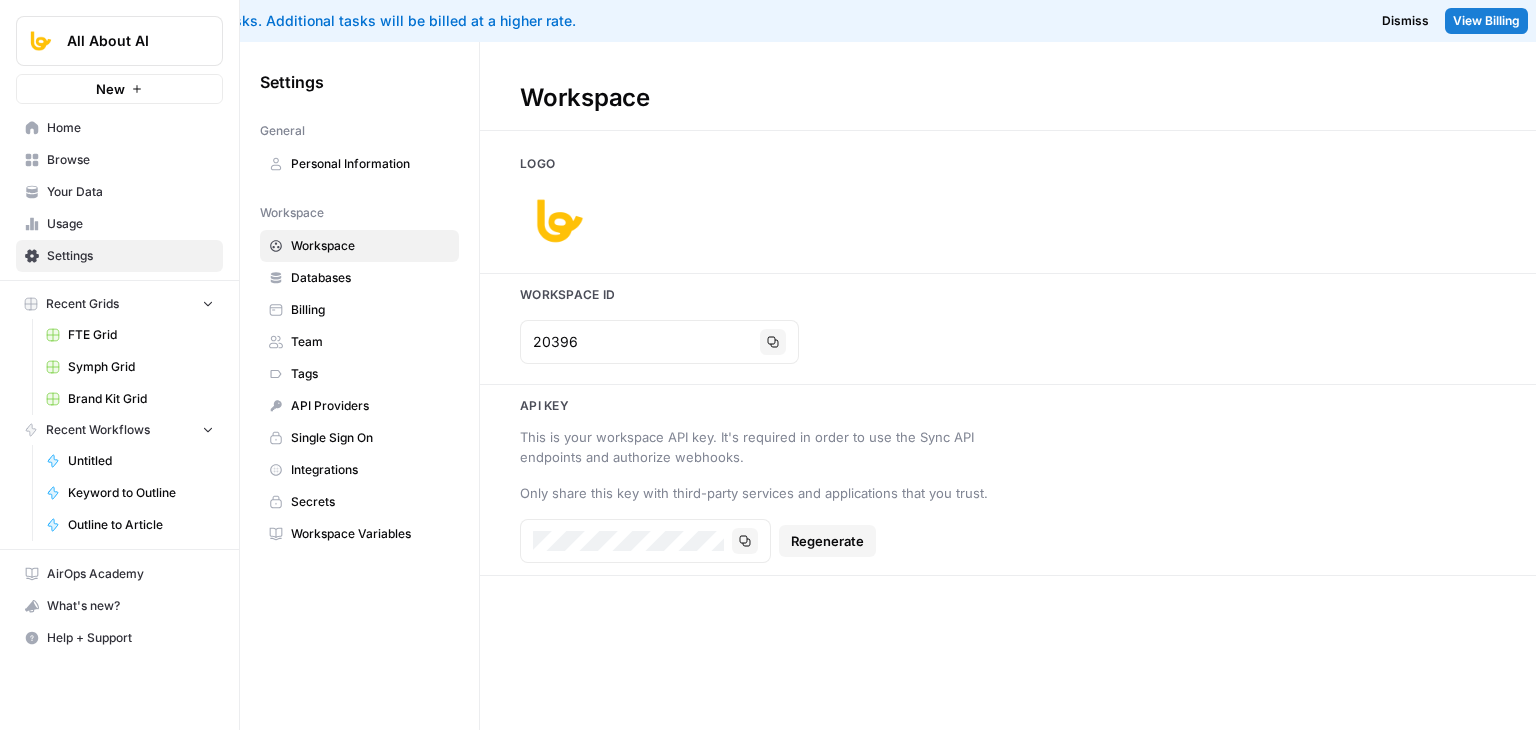 click on "Personal Information" at bounding box center [370, 164] 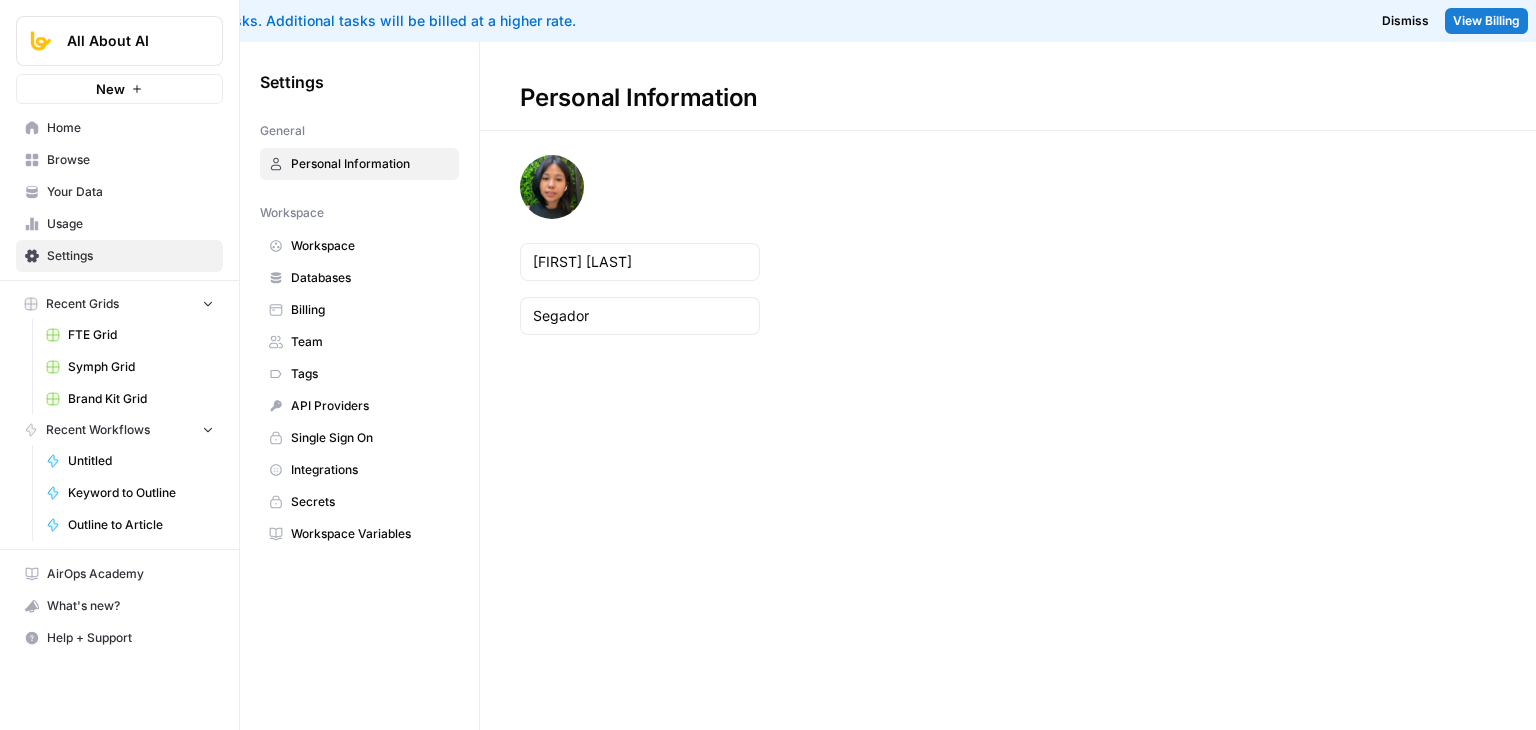click on "Personal Information" at bounding box center [370, 164] 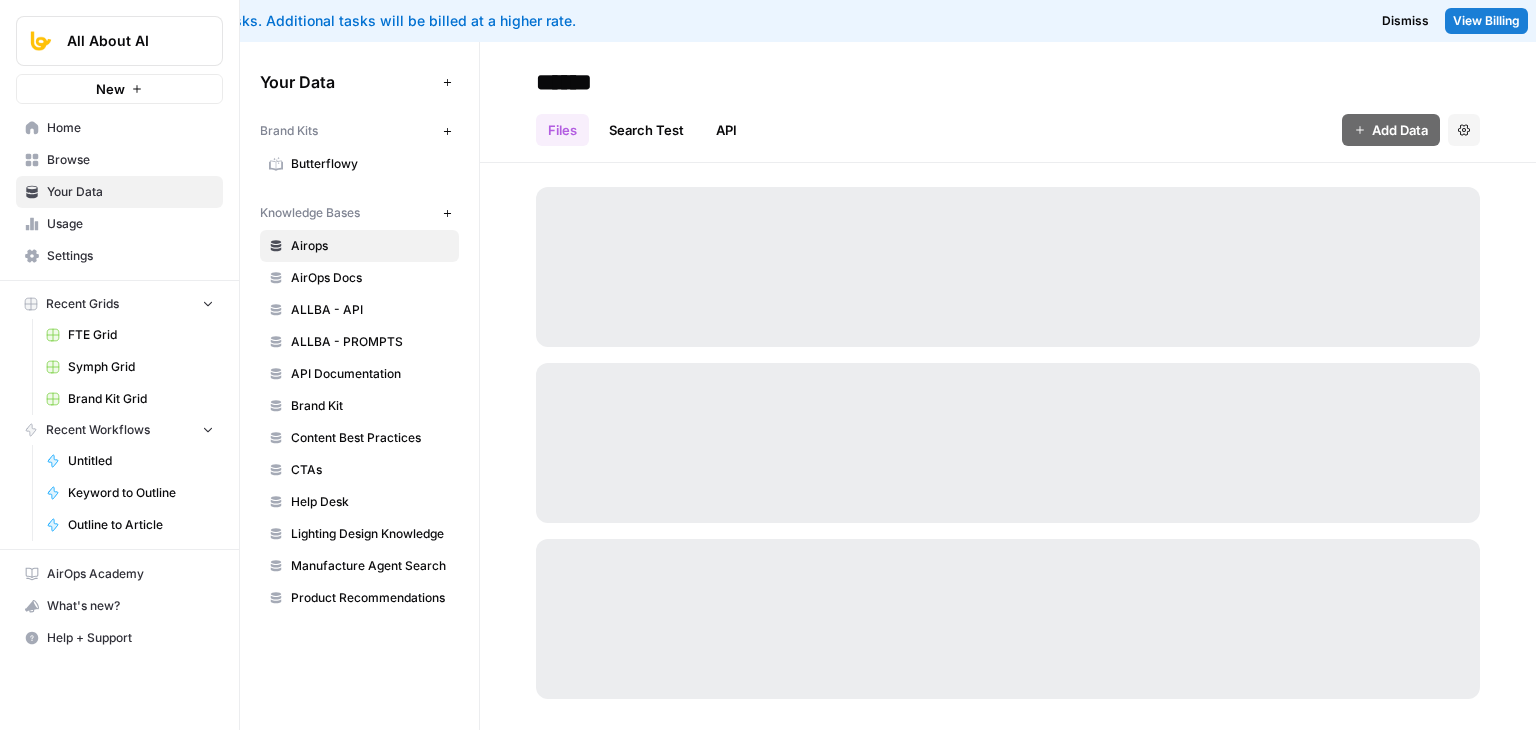 click on "Browse" at bounding box center [130, 160] 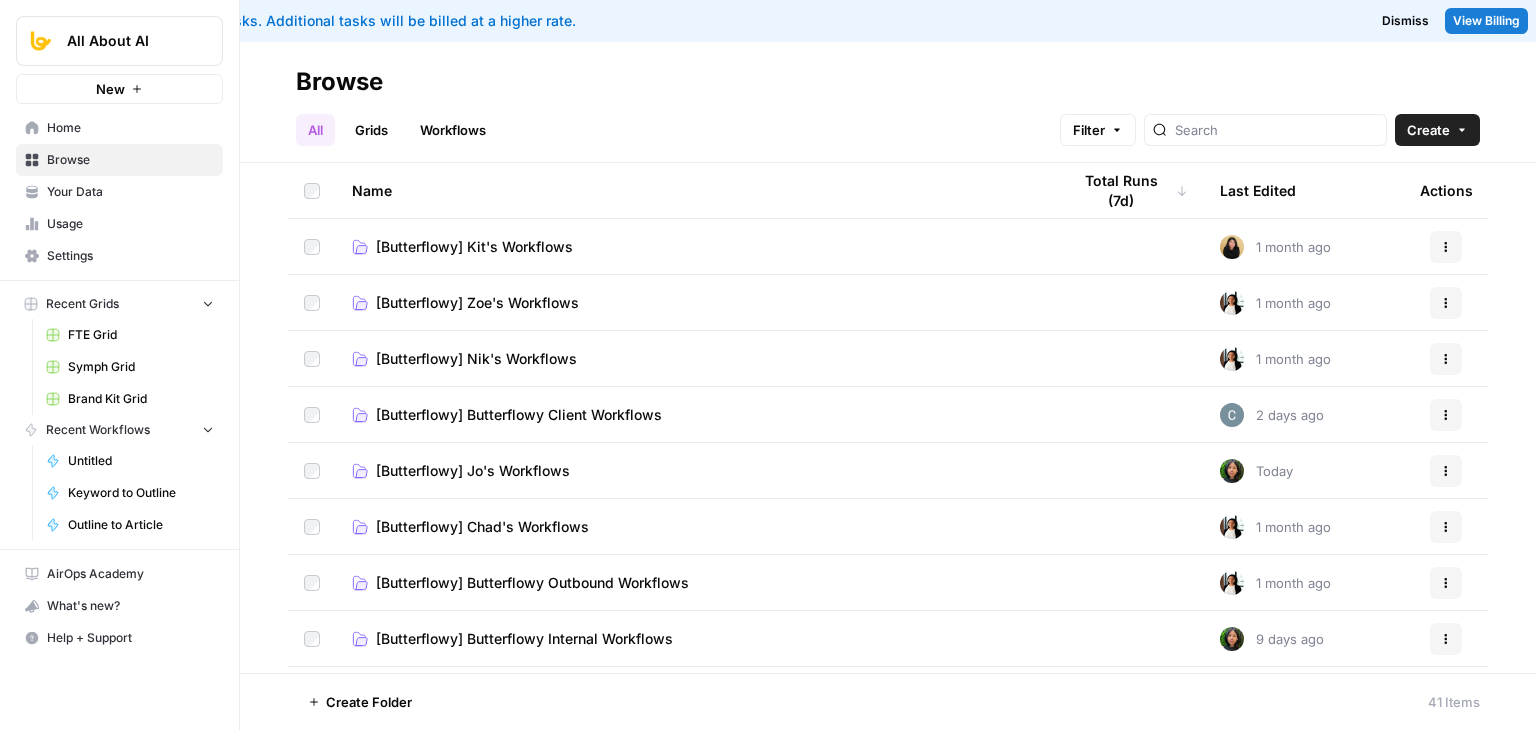 click on "Home" at bounding box center (130, 128) 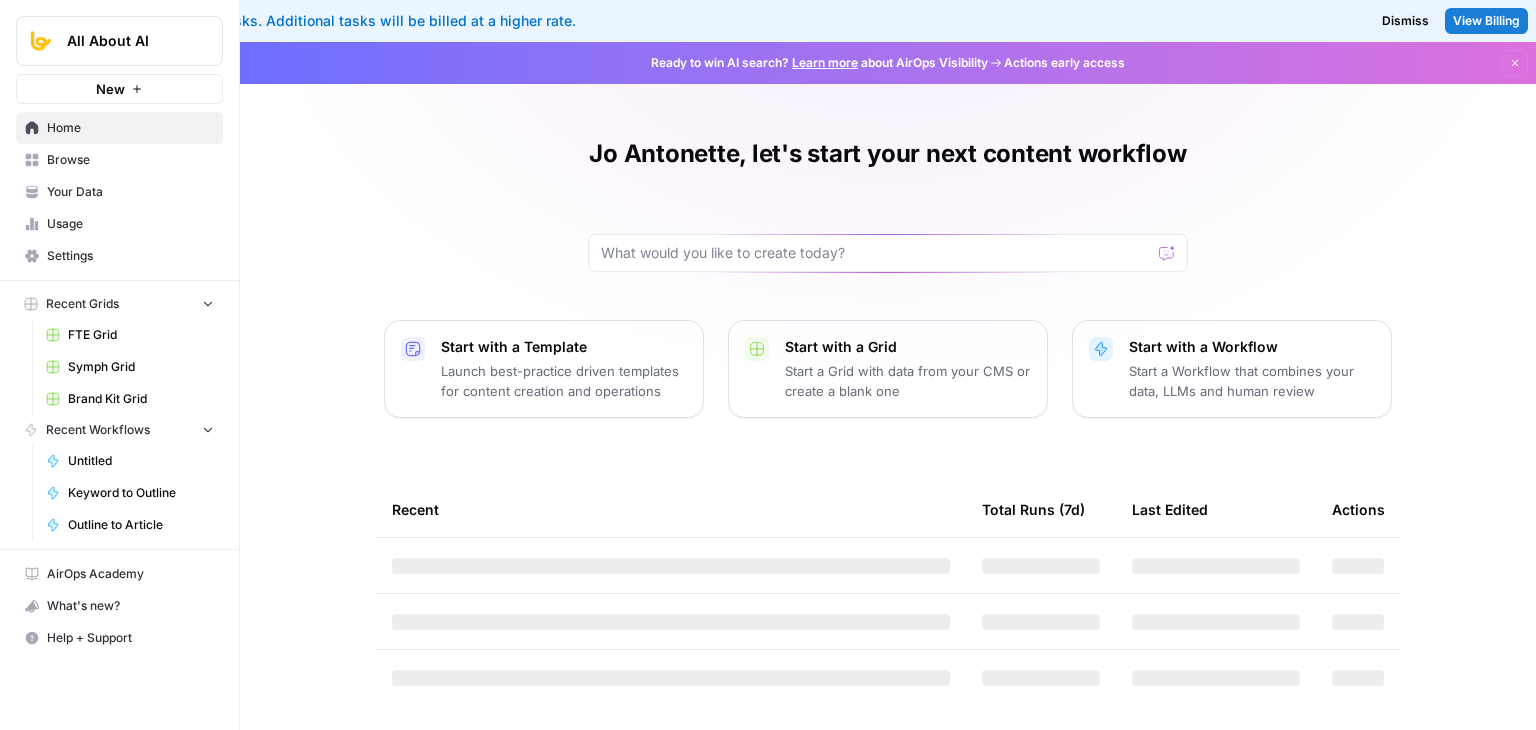 click 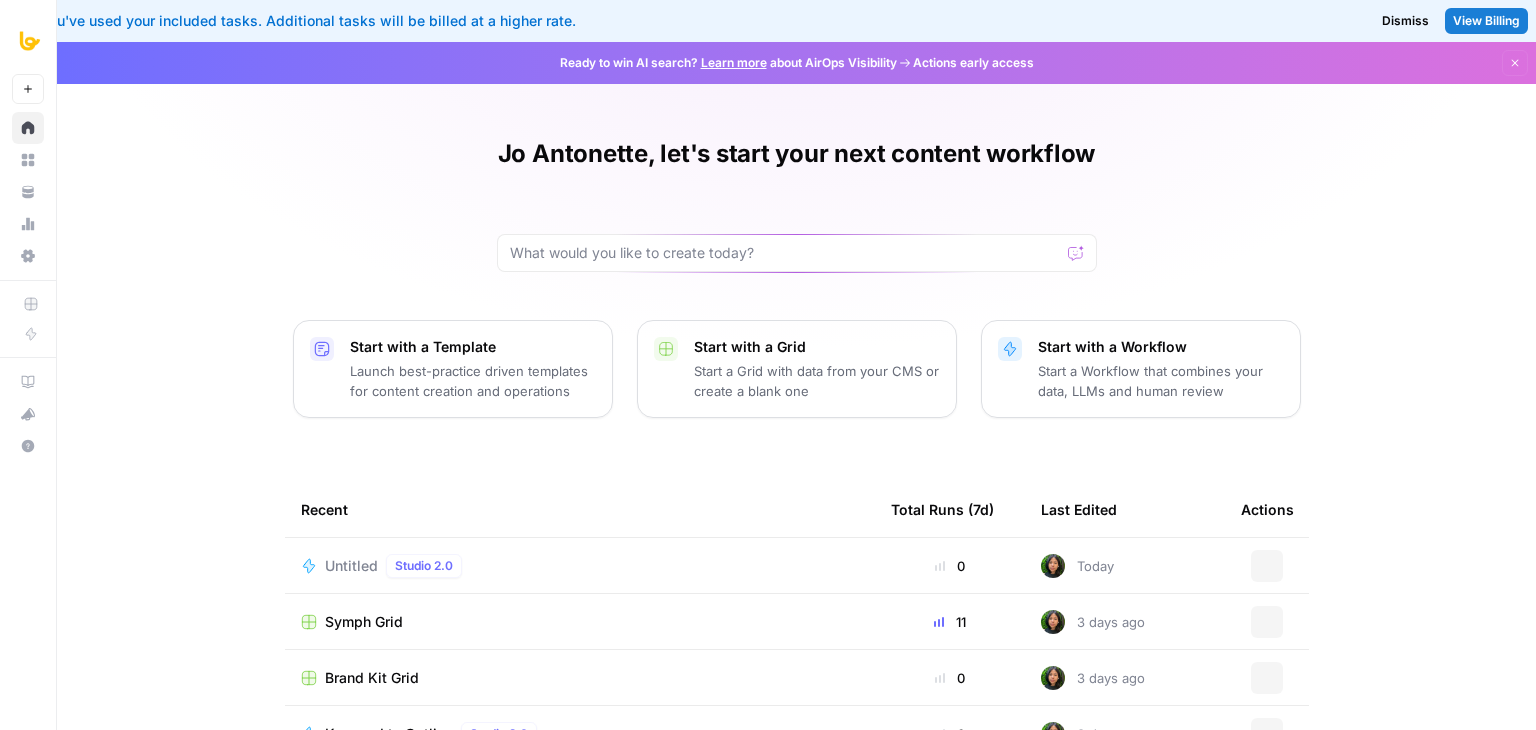 click on "Jo Antonette, let's start your next content workflow Start with a Template Launch best-practice driven templates for content creation and operations Start with a Grid Start a Grid with data from your CMS or create a blank one Start with a Workflow Start a Workflow that combines your data, LLMs and human review Recent Total Runs (7d) Last Edited Actions Untitled Studio 2.0 0 Today Actions Symph Grid 11 3 days ago Actions Brand Kit Grid 0 3 days ago Actions Keyword to Outline Studio 2.0 0 3 days ago Actions Outline to Article Studio 2.0 0 3 days ago Actions Create Meta Description Studio 2.0 0 3 days ago Actions Extract Topics & Keywords Studio 2.0 0 3 days ago Actions" at bounding box center (796, 502) 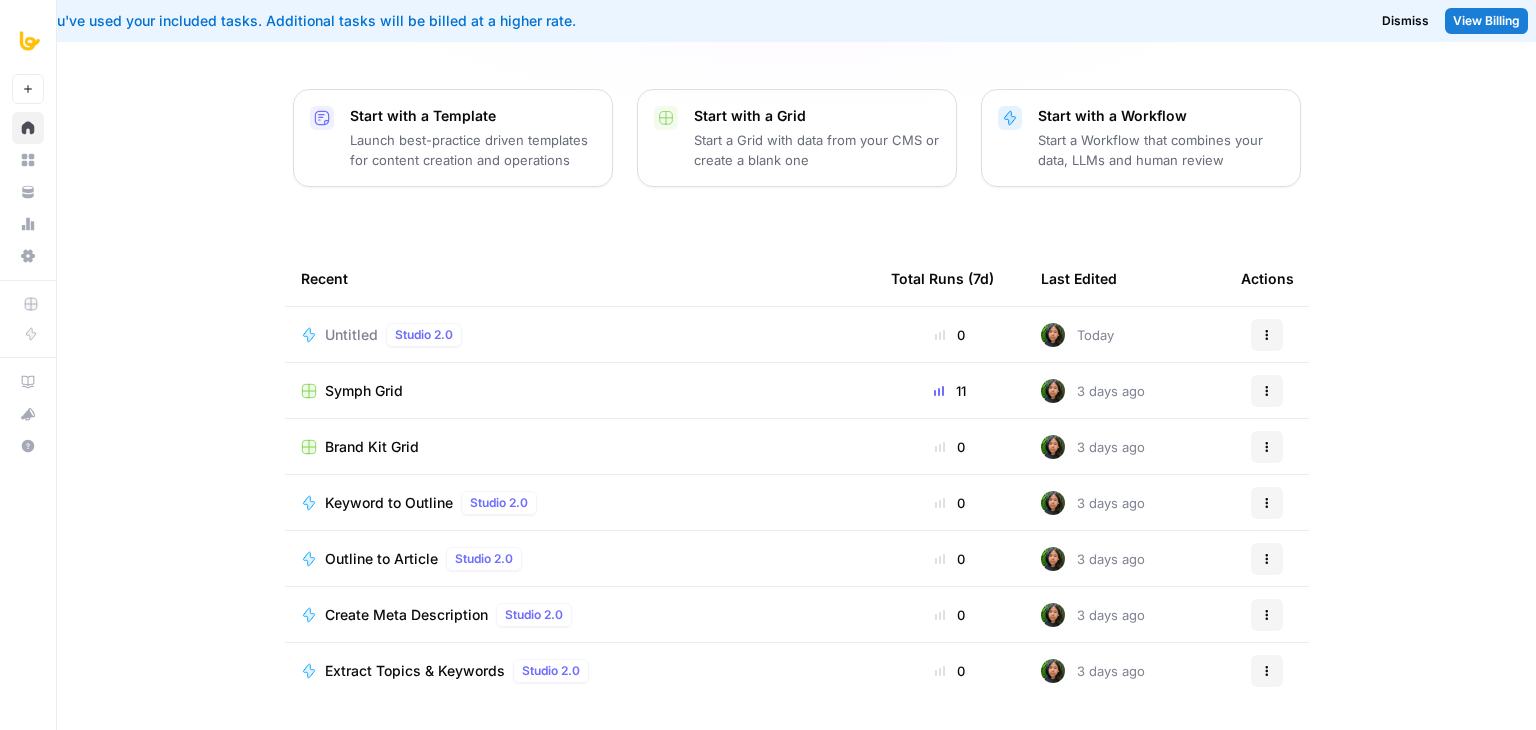 drag, startPoint x: 249, startPoint y: 215, endPoint x: 227, endPoint y: 381, distance: 167.45149 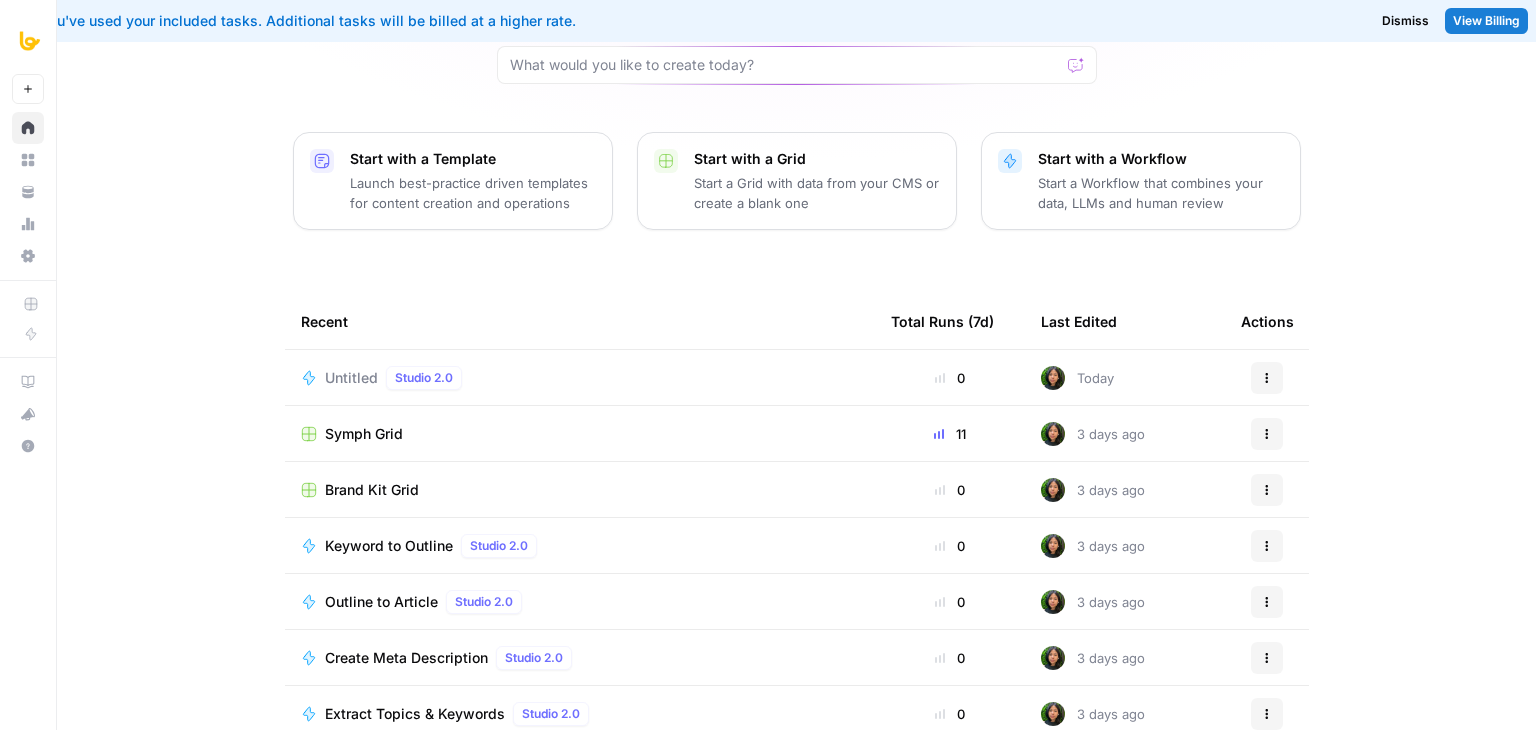 scroll, scrollTop: 0, scrollLeft: 0, axis: both 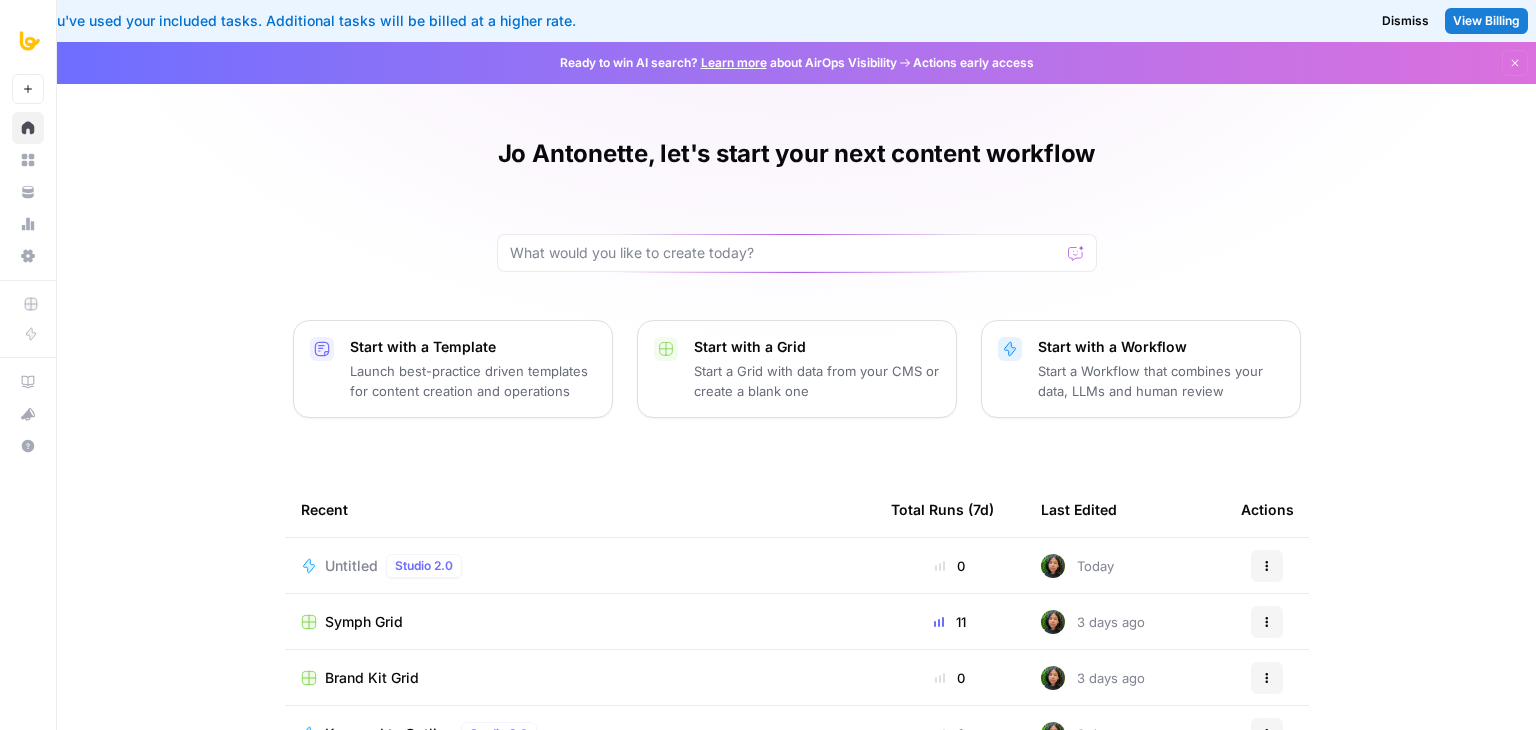 drag, startPoint x: 231, startPoint y: 436, endPoint x: 225, endPoint y: 80, distance: 356.05057 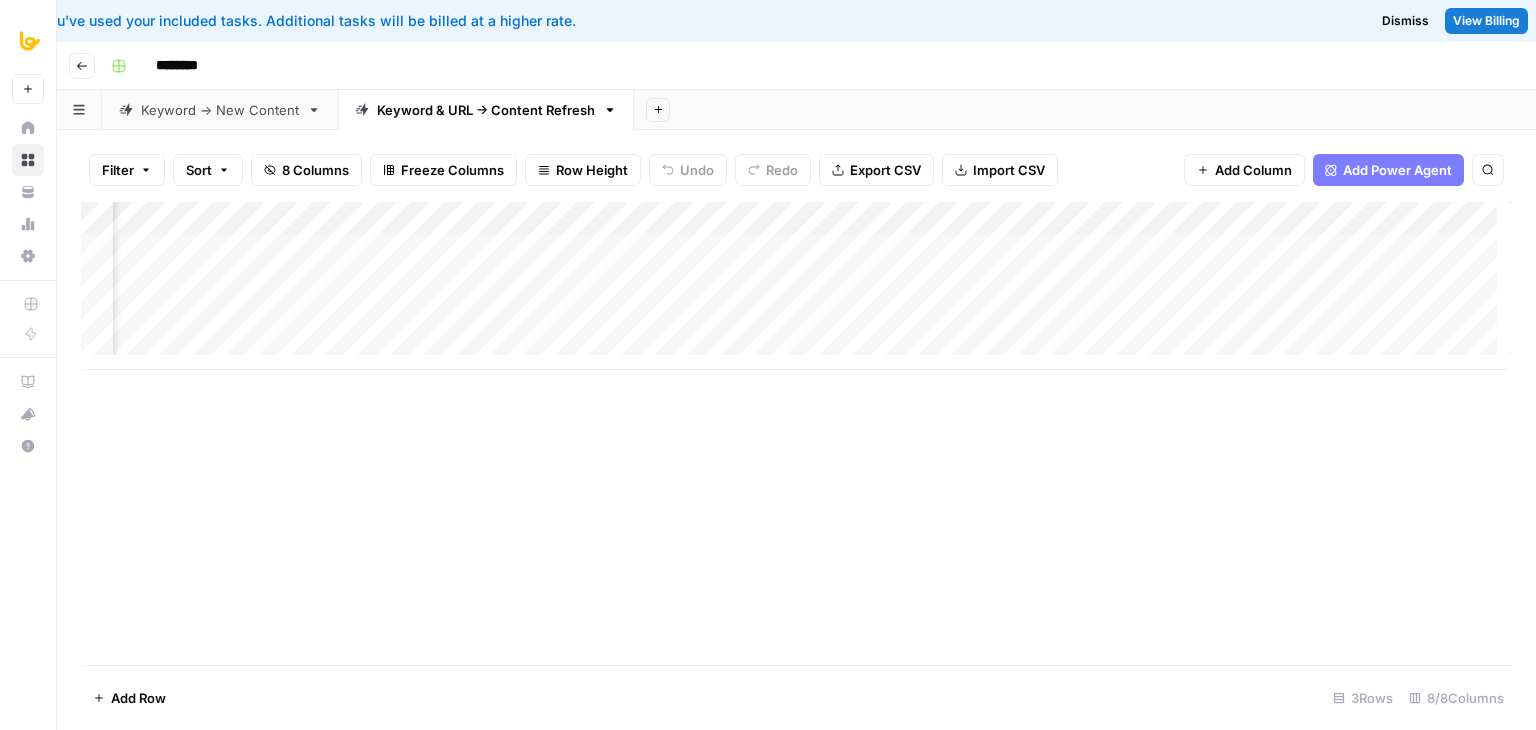 scroll, scrollTop: 0, scrollLeft: 0, axis: both 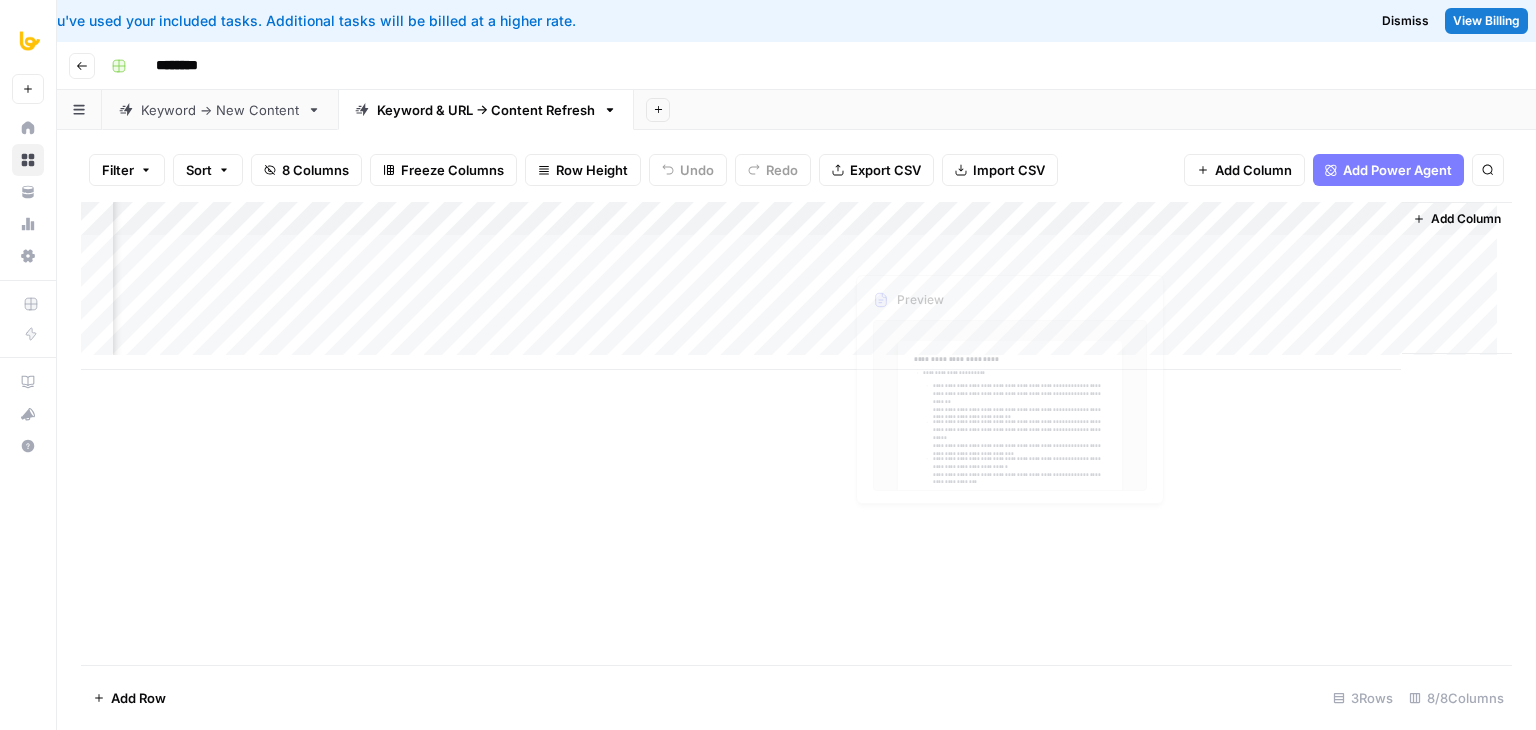 click on "Add Column" at bounding box center [796, 433] 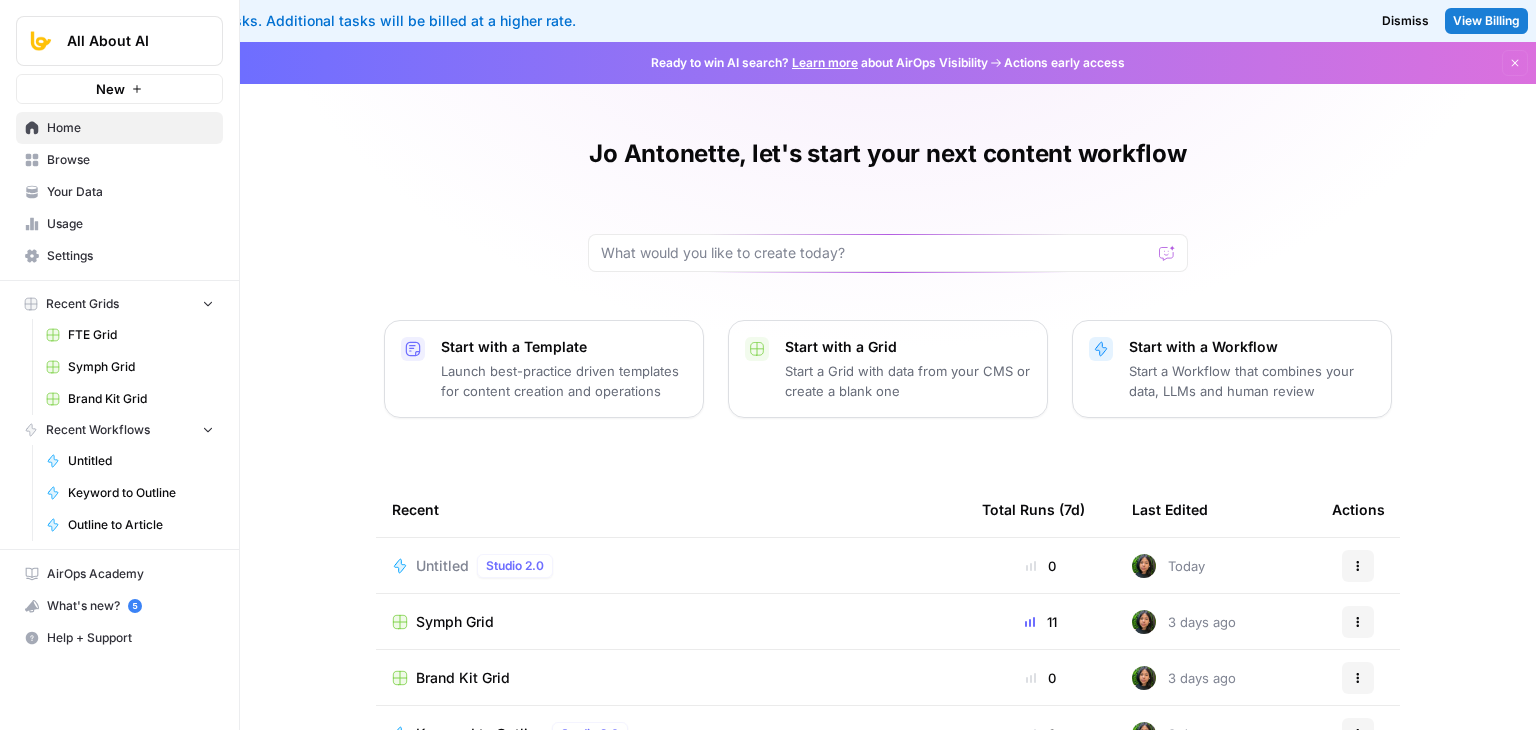 scroll, scrollTop: 0, scrollLeft: 0, axis: both 